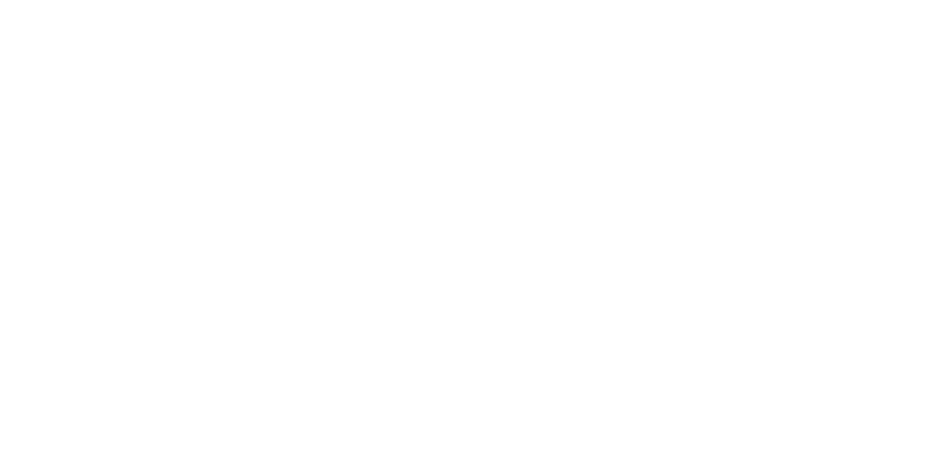 scroll, scrollTop: 0, scrollLeft: 0, axis: both 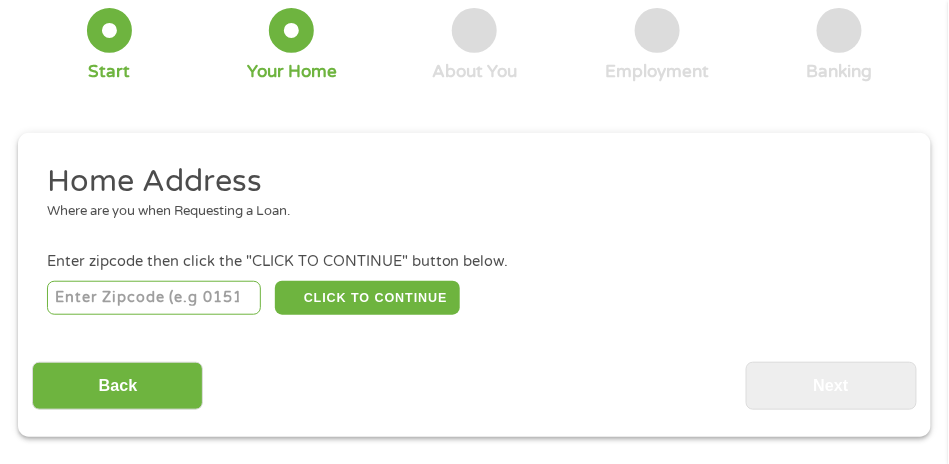 click at bounding box center [154, 298] 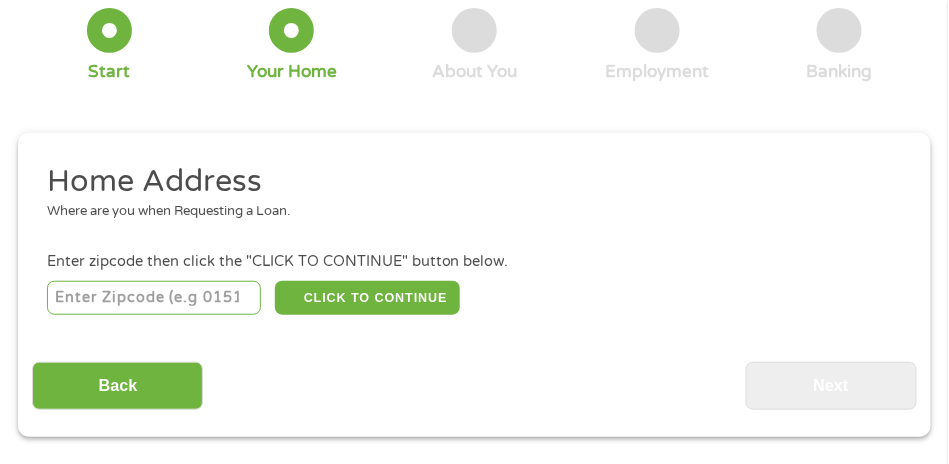 type on "43613" 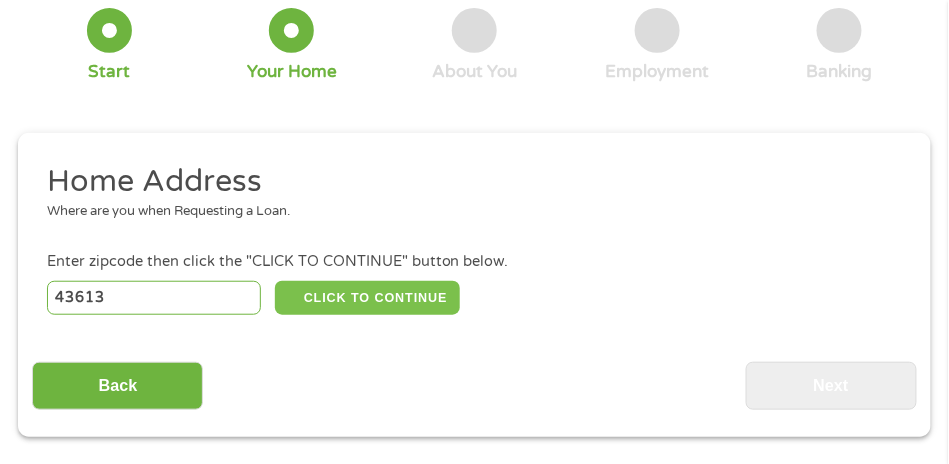 click on "CLICK TO CONTINUE" at bounding box center [367, 298] 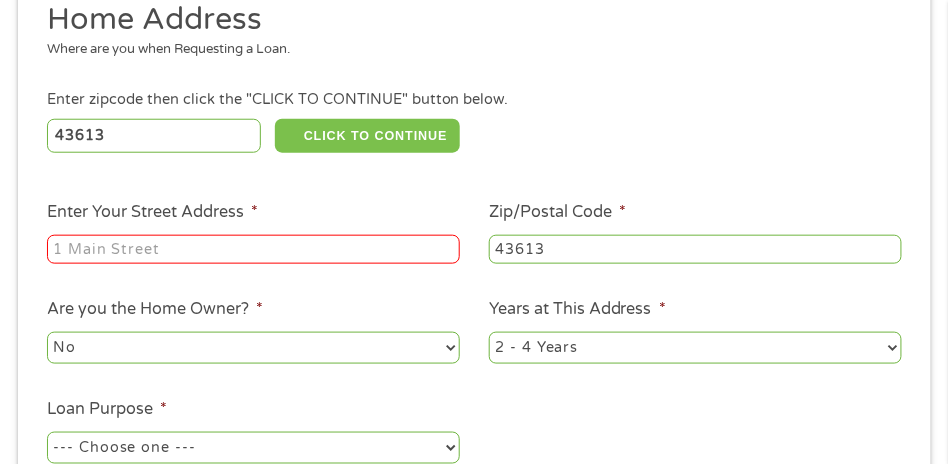 scroll, scrollTop: 310, scrollLeft: 0, axis: vertical 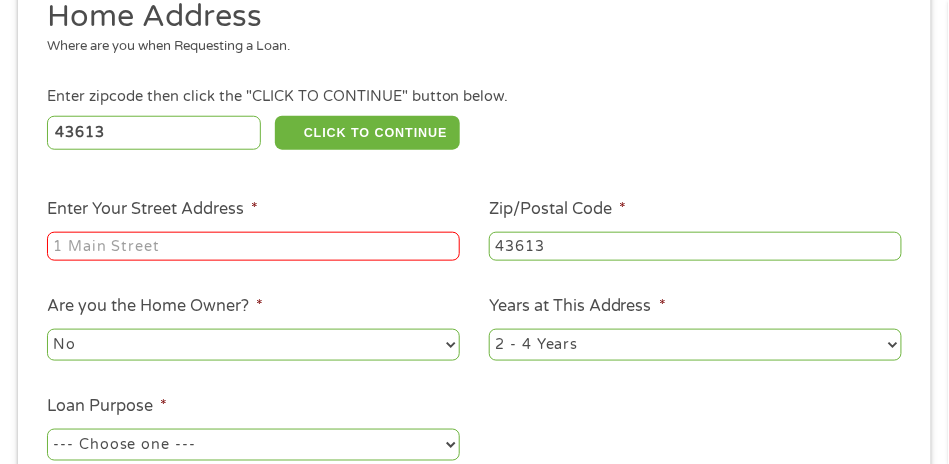 click on "Enter Your Street Address *" at bounding box center [253, 247] 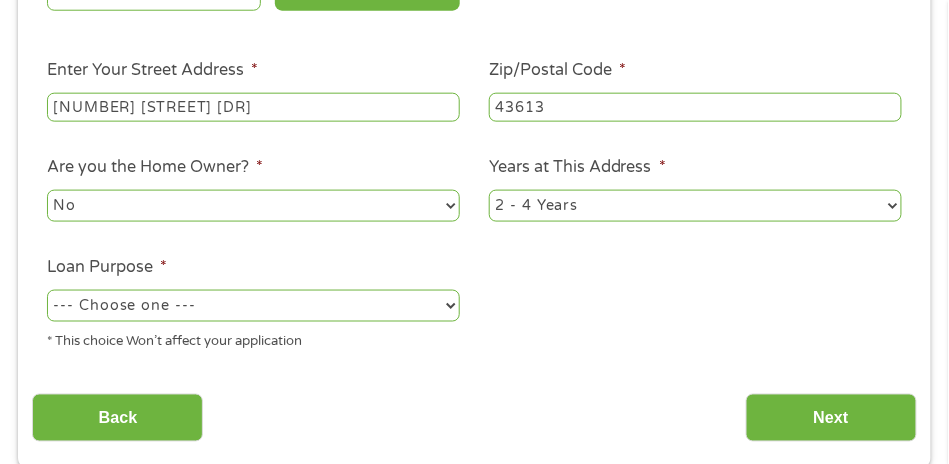 scroll, scrollTop: 452, scrollLeft: 0, axis: vertical 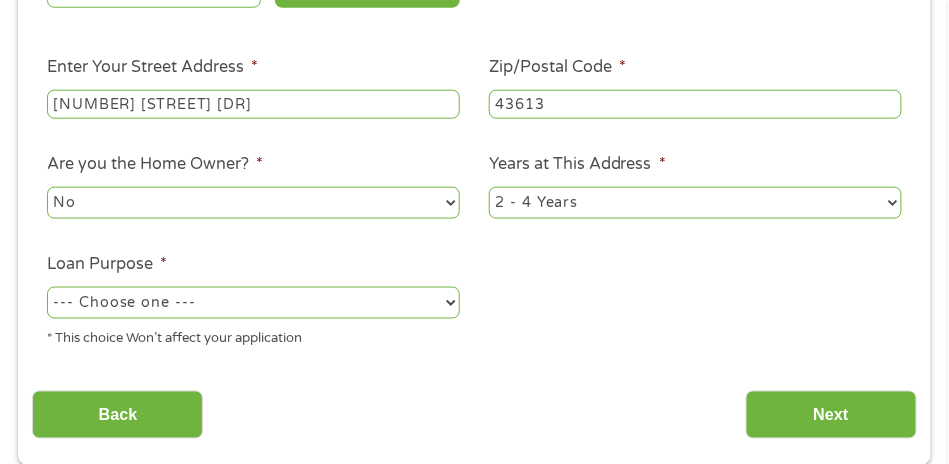click on "--- Choose one --- Pay Bills Debt Consolidation Home Improvement Major Purchase Car Loan Short Term Cash Medical Expenses Other" at bounding box center (253, 303) 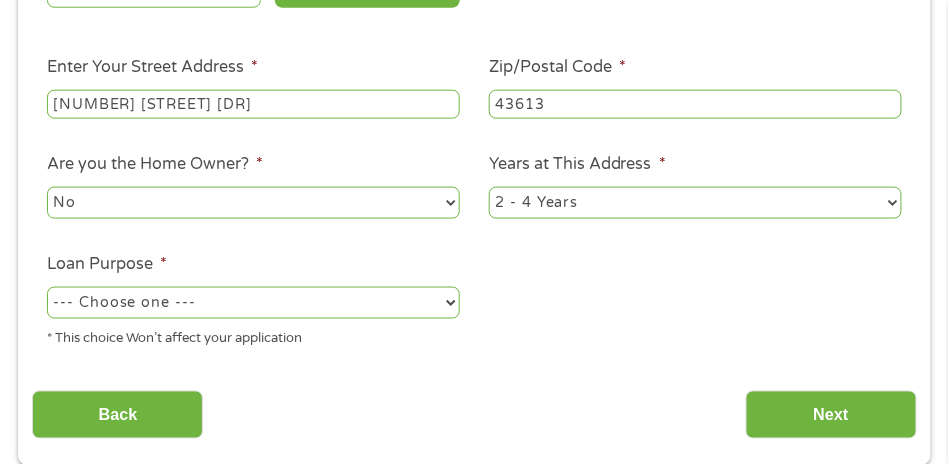 select on "other" 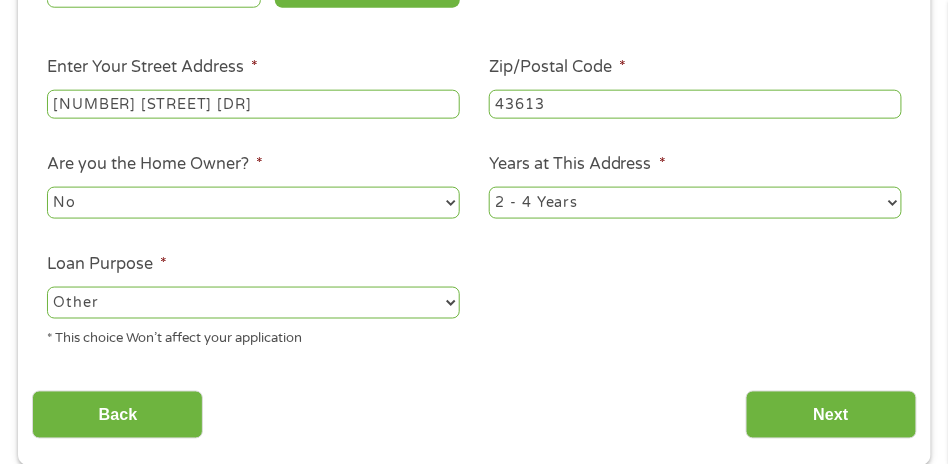click on "--- Choose one --- Pay Bills Debt Consolidation Home Improvement Major Purchase Car Loan Short Term Cash Medical Expenses Other" at bounding box center (253, 303) 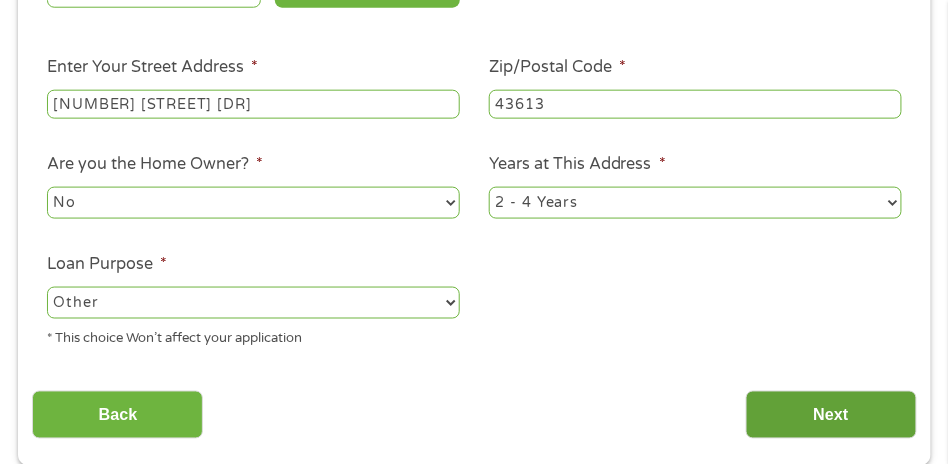 click on "Next" at bounding box center (831, 415) 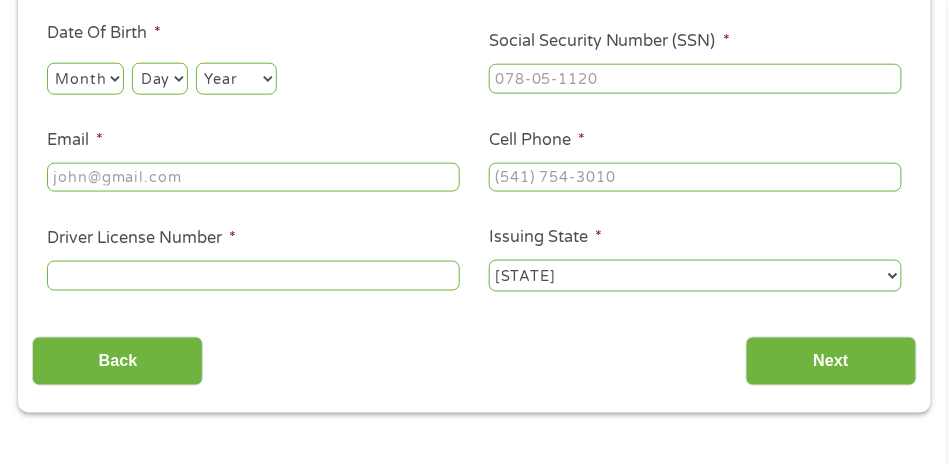 scroll, scrollTop: 66, scrollLeft: 0, axis: vertical 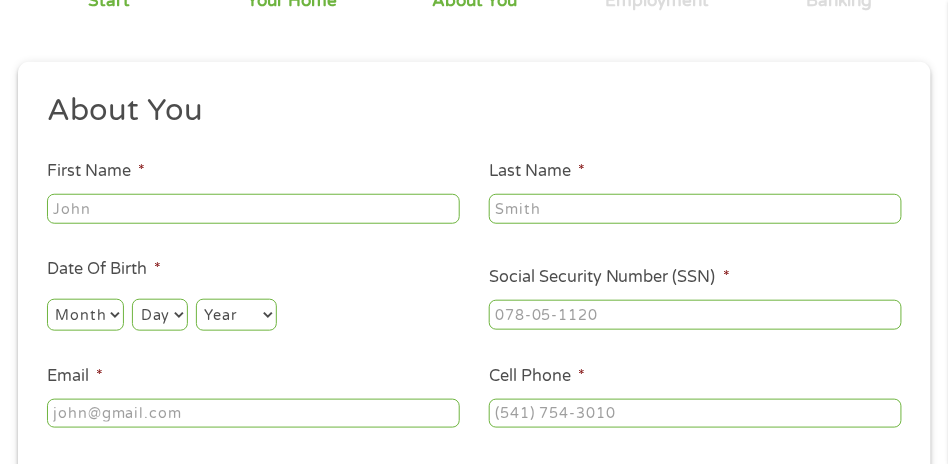 click on "First Name *" at bounding box center (253, 209) 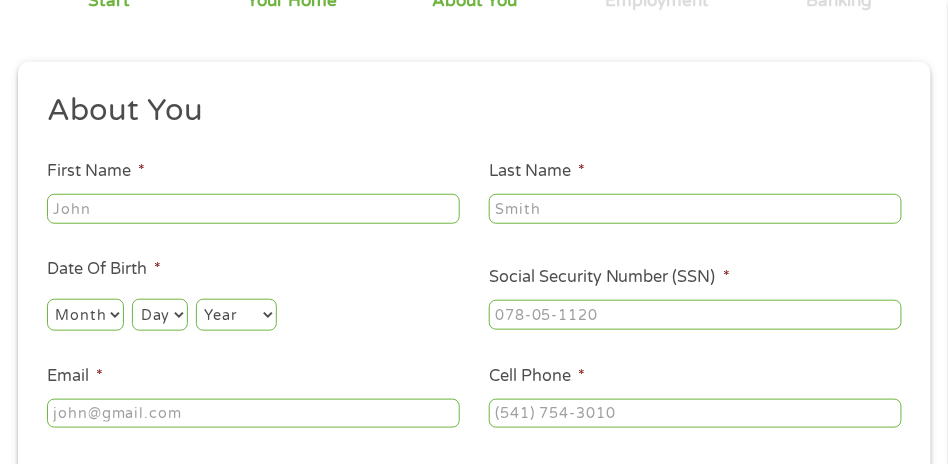 type on "[LAST]" 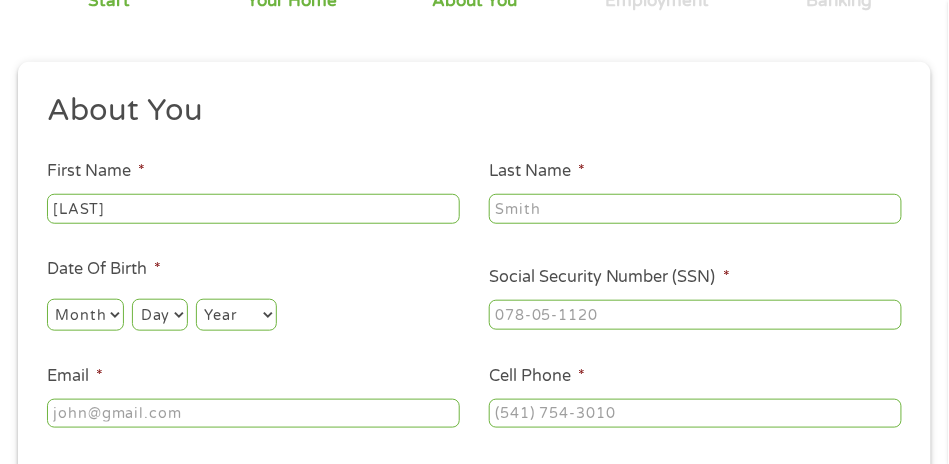 type on "Day" 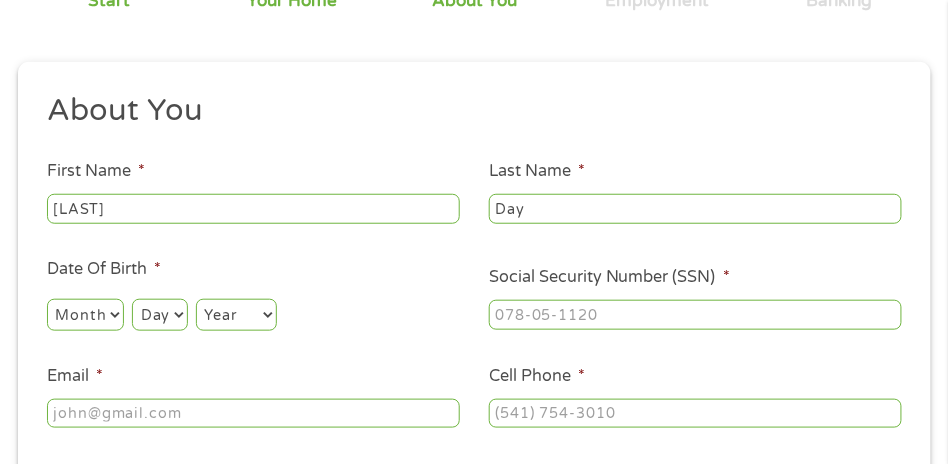 type on "[EMAIL]" 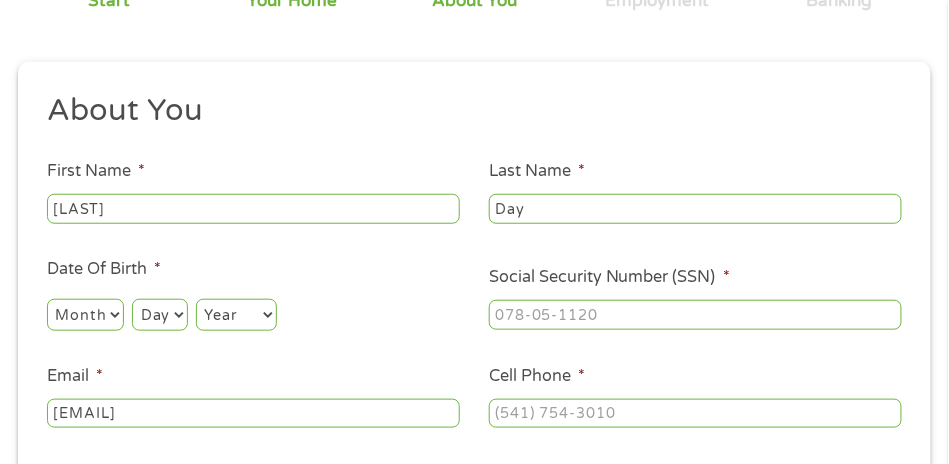 type on "[PHONE]" 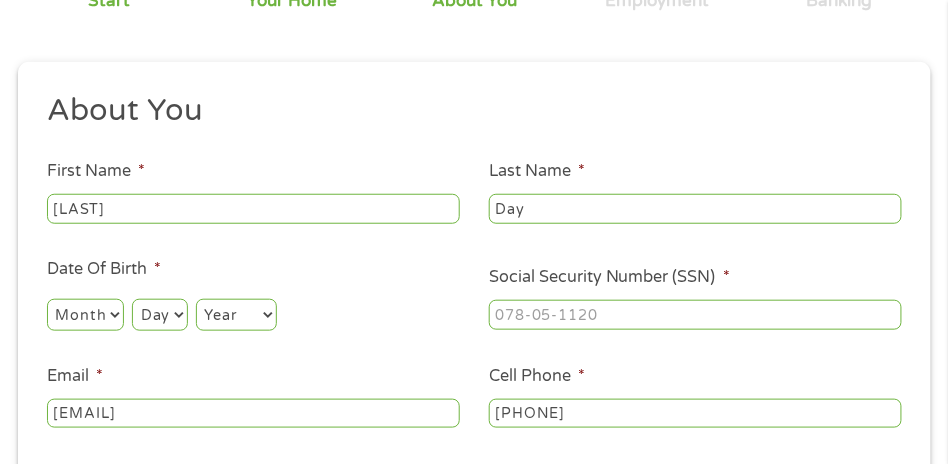 click on "Month 1 2 3 4 5 6 7 8 9 10 11 12" at bounding box center (85, 315) 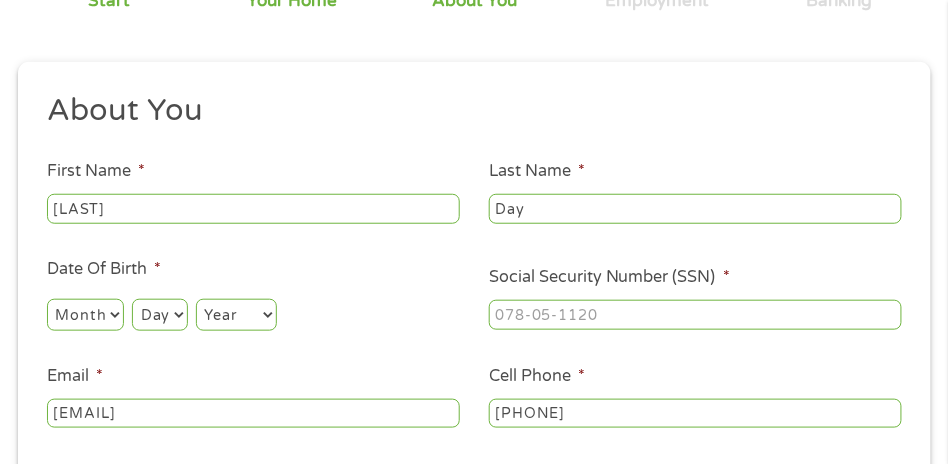 select on "12" 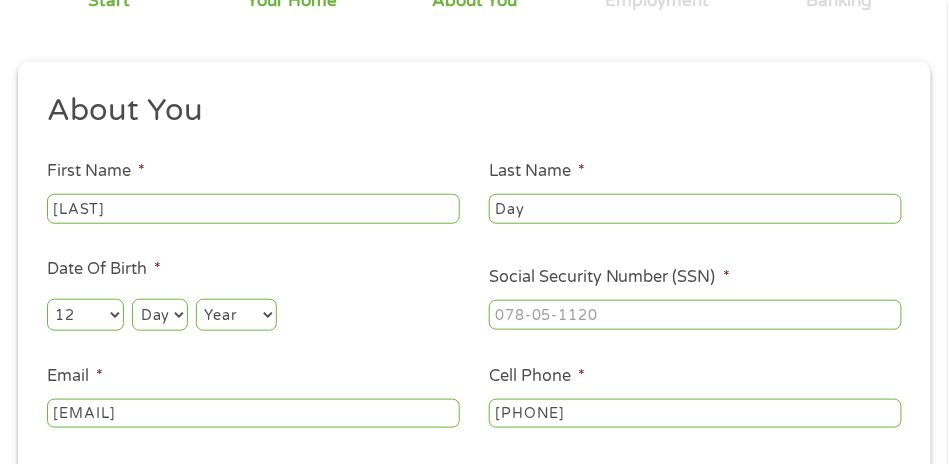click on "Day 1 2 3 4 5 6 7 8 9 10 11 12 13 14 15 16 17 18 19 20 21 22 23 24 25 26 27 28 29 30 31" at bounding box center (159, 315) 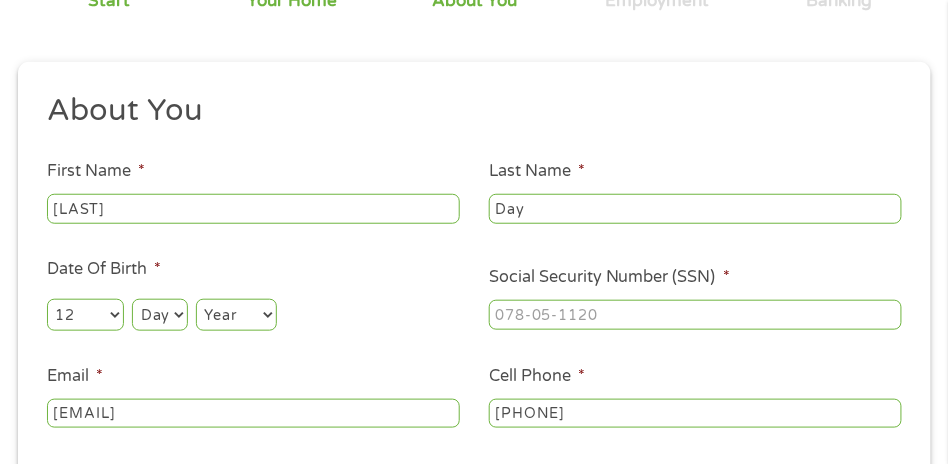 select on "3" 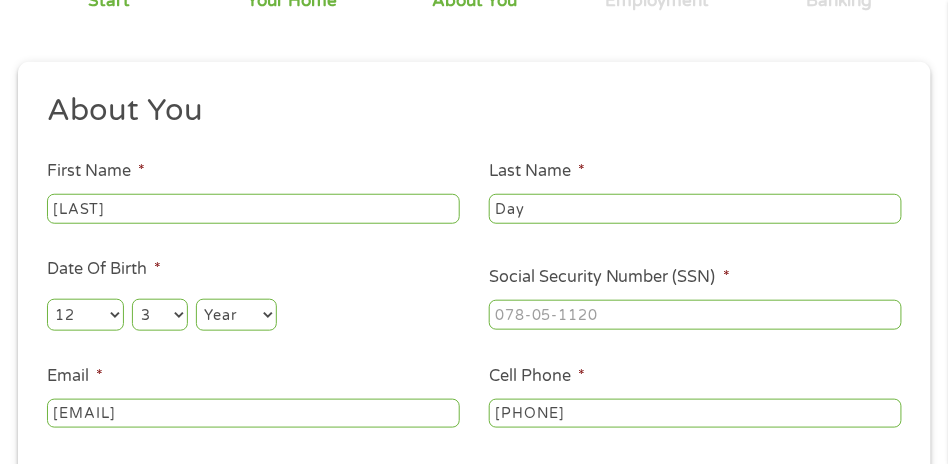 click on "Day 1 2 3 4 5 6 7 8 9 10 11 12 13 14 15 16 17 18 19 20 21 22 23 24 25 26 27 28 29 30 31" at bounding box center [159, 315] 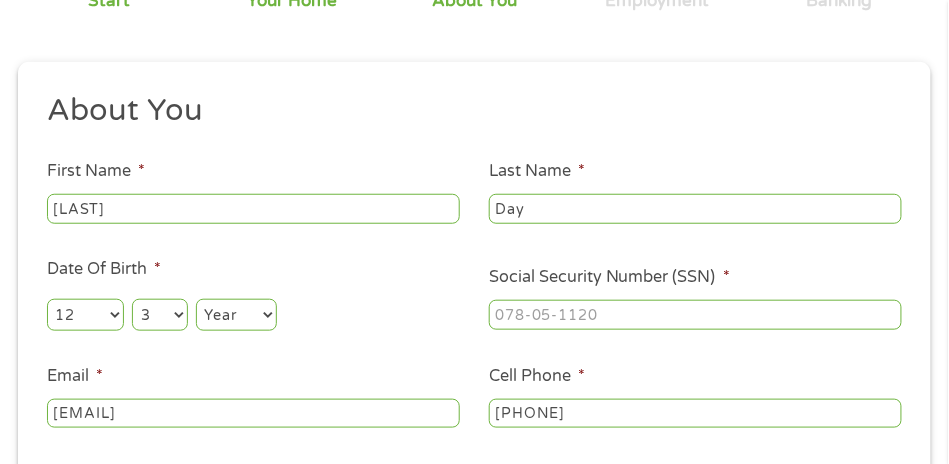 click on "Year 2007 2006 2005 2004 2003 2002 2001 2000 1999 1998 1997 1996 1995 1994 1993 1992 1991 1990 1989 1988 1987 1986 1985 1984 1983 1982 1981 1980 1979 1978 1977 1976 1975 1974 1973 1972 1971 1970 1969 1968 1967 1966 1965 1964 1963 1962 1961 1960 1959 1958 1957 1956 1955 1954 1953 1952 1951 1950 1949 1948 1947 1946 1945 1944 1943 1942 1941 1940 1939 1938 1937 1936 1935 1934 1933 1932 1931 1930 1929 1928 1927 1926 1925 1924 1923 1922 1921 1920" at bounding box center (236, 315) 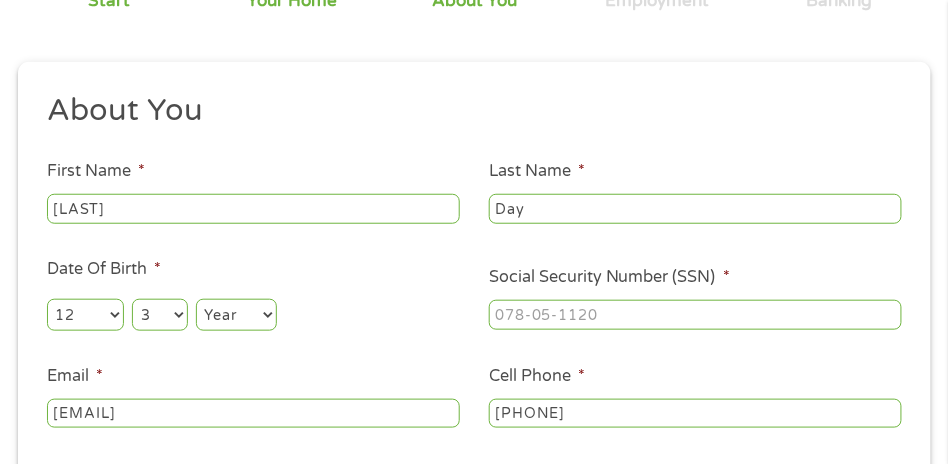 select on "1979" 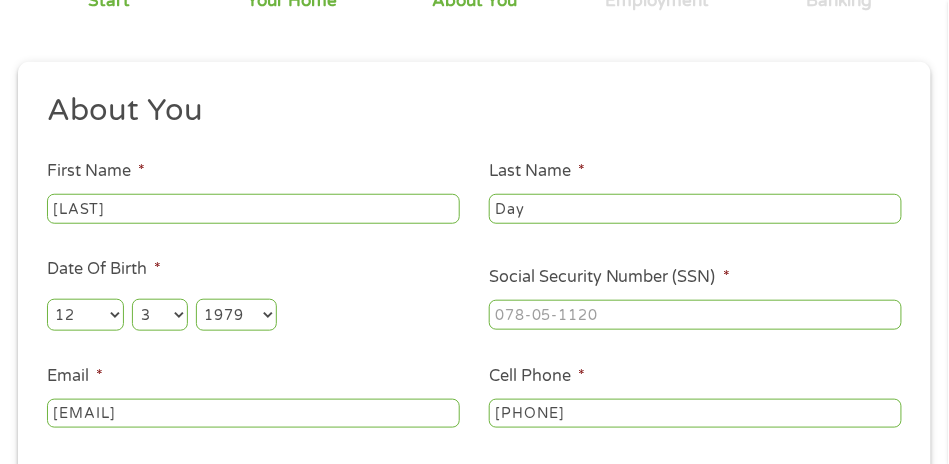 click on "Year 2007 2006 2005 2004 2003 2002 2001 2000 1999 1998 1997 1996 1995 1994 1993 1992 1991 1990 1989 1988 1987 1986 1985 1984 1983 1982 1981 1980 1979 1978 1977 1976 1975 1974 1973 1972 1971 1970 1969 1968 1967 1966 1965 1964 1963 1962 1961 1960 1959 1958 1957 1956 1955 1954 1953 1952 1951 1950 1949 1948 1947 1946 1945 1944 1943 1942 1941 1940 1939 1938 1937 1936 1935 1934 1933 1932 1931 1930 1929 1928 1927 1926 1925 1924 1923 1922 1921 1920" at bounding box center (236, 315) 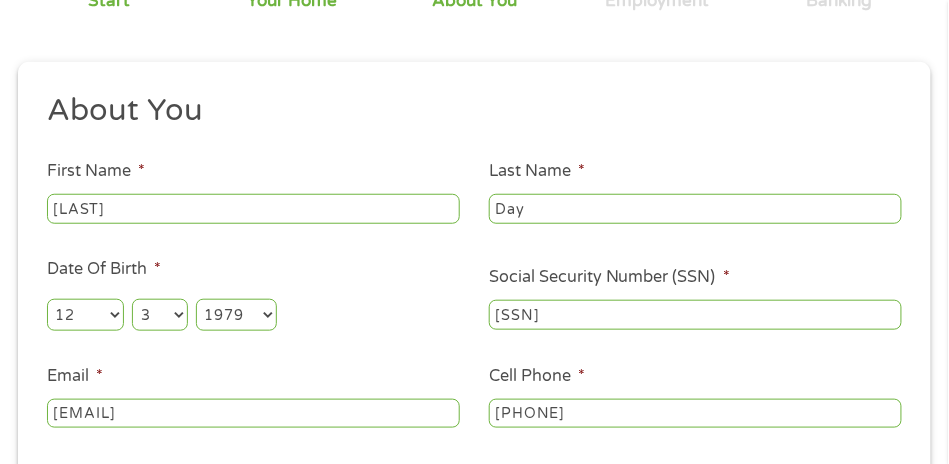 click on "[PHONE]" at bounding box center (695, 414) 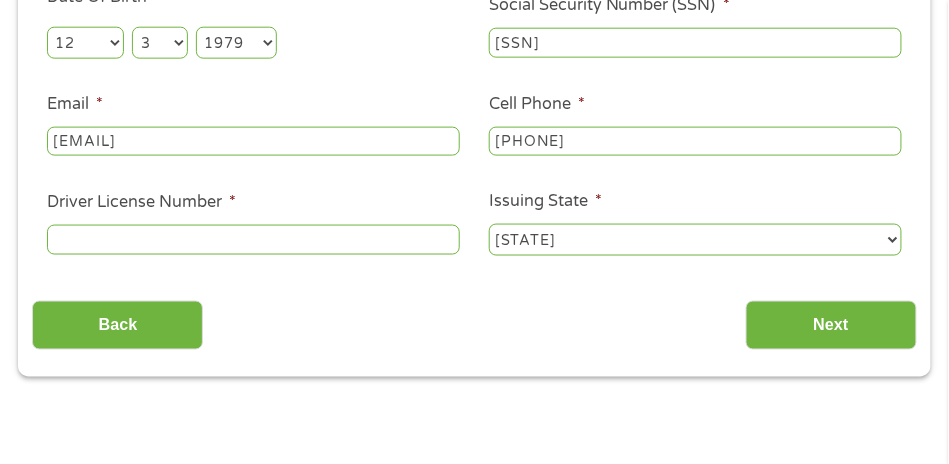 scroll, scrollTop: 489, scrollLeft: 0, axis: vertical 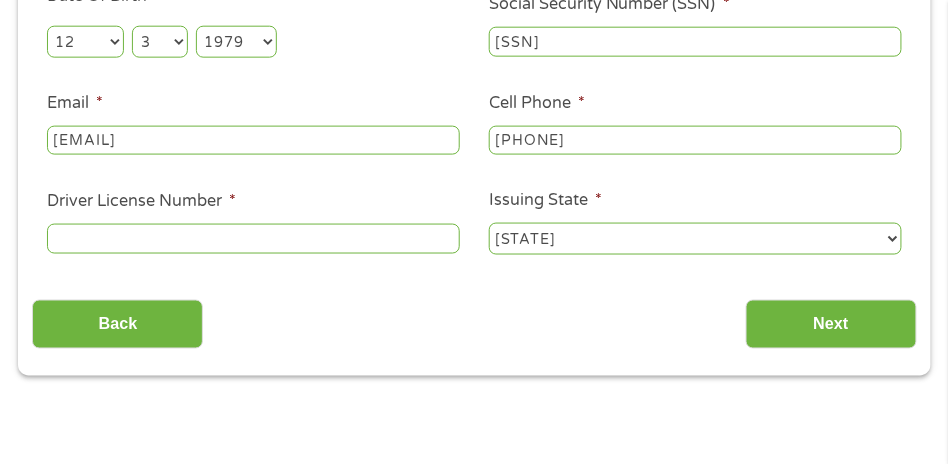 click on "Driver License Number *" at bounding box center [253, 239] 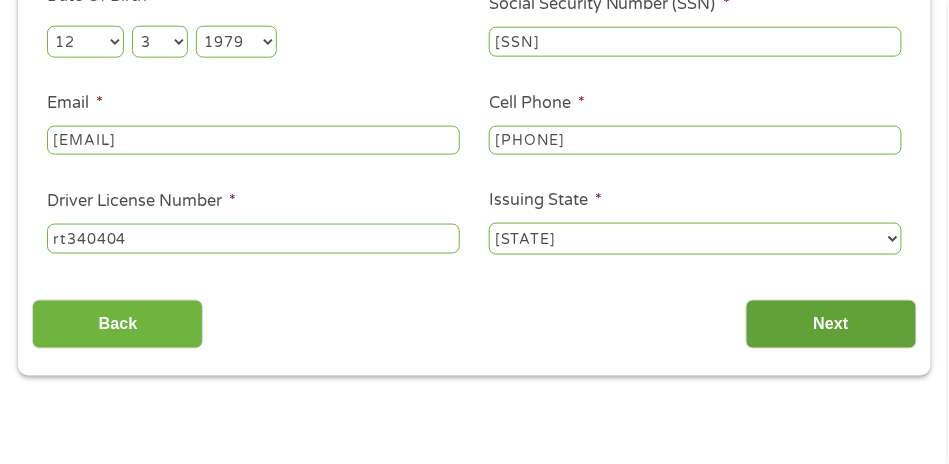 type on "rt340404" 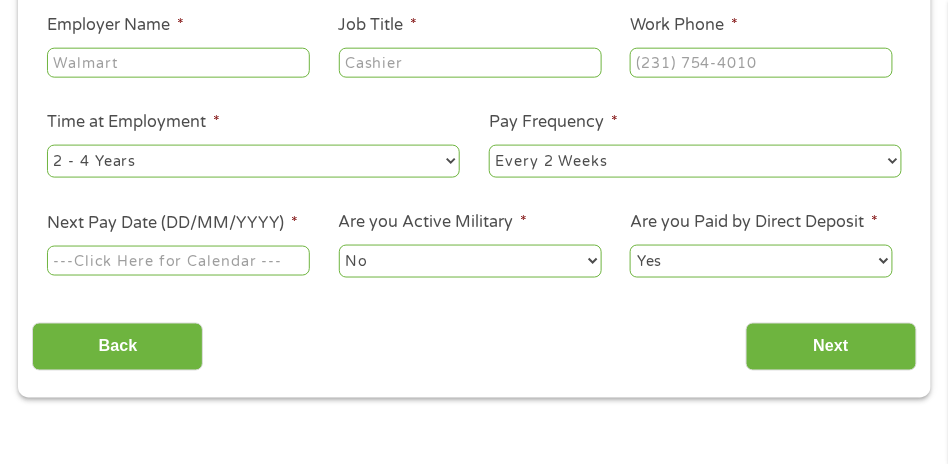 scroll, scrollTop: 371, scrollLeft: 0, axis: vertical 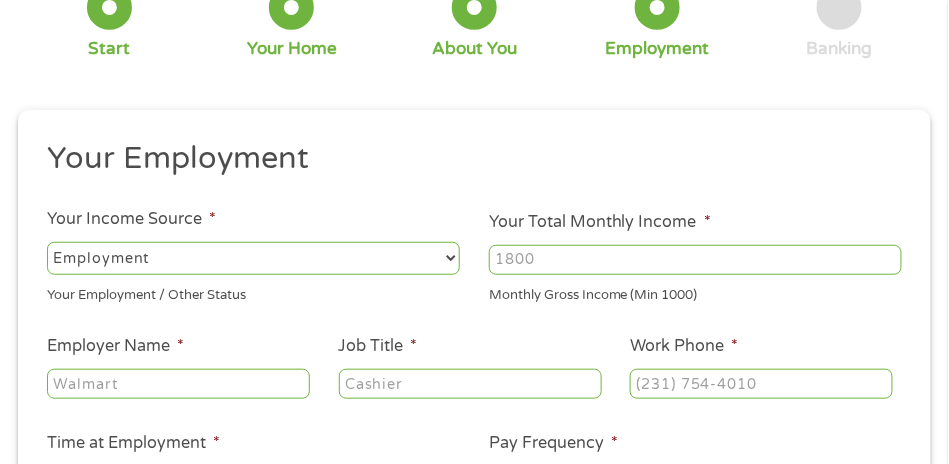 click on "--- Choose one --- Employment Self Employed Benefits" at bounding box center (253, 258) 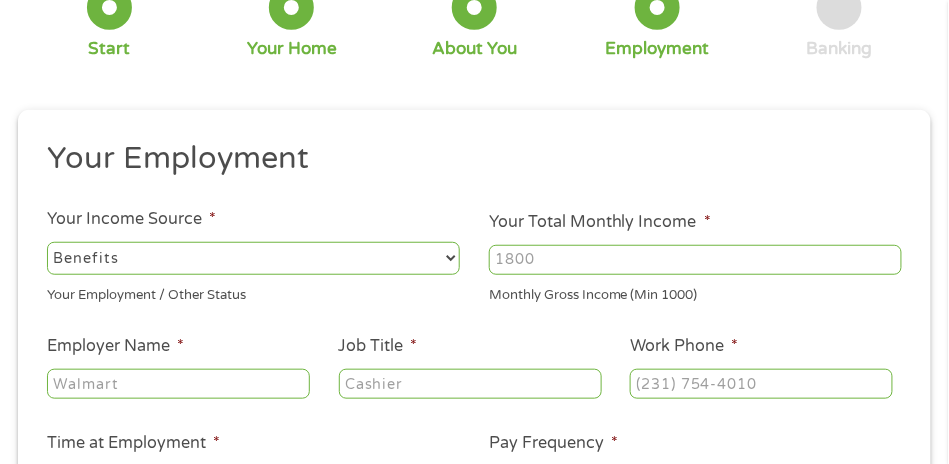 click on "--- Choose one --- Employment Self Employed Benefits" at bounding box center [253, 258] 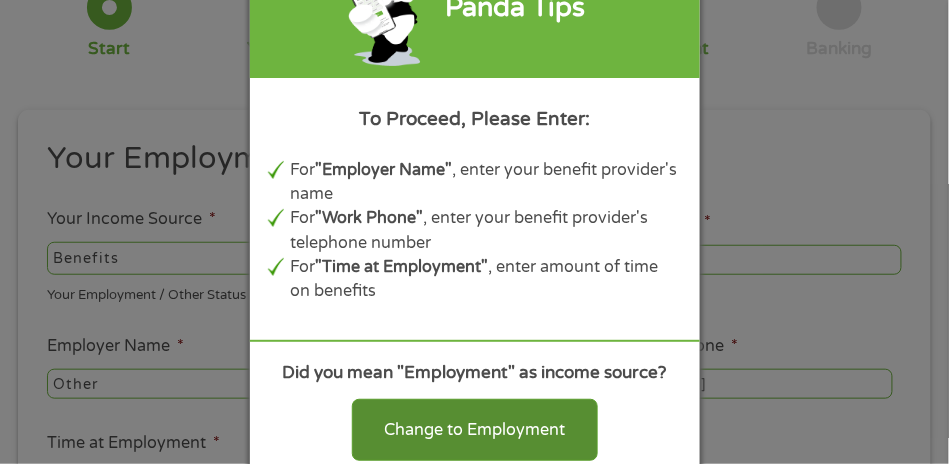 click on "Change to Employment" at bounding box center (475, 430) 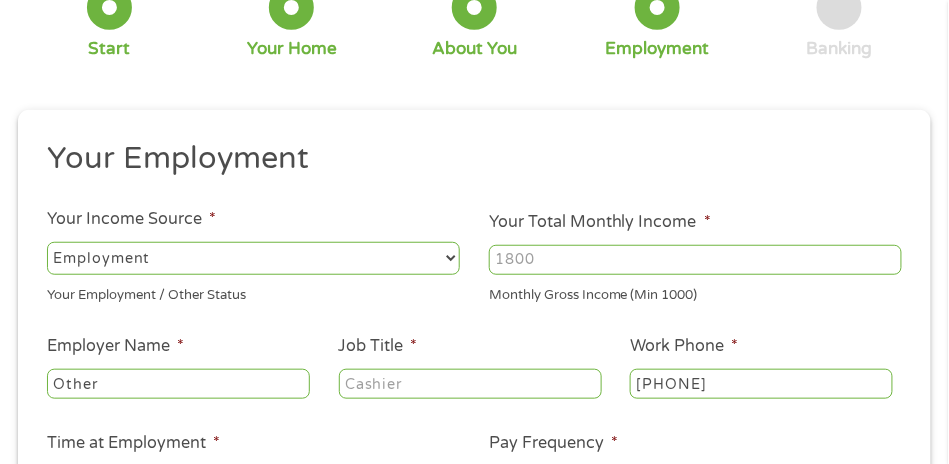 click on "--- Choose one --- Employment Self Employed Benefits" at bounding box center (253, 258) 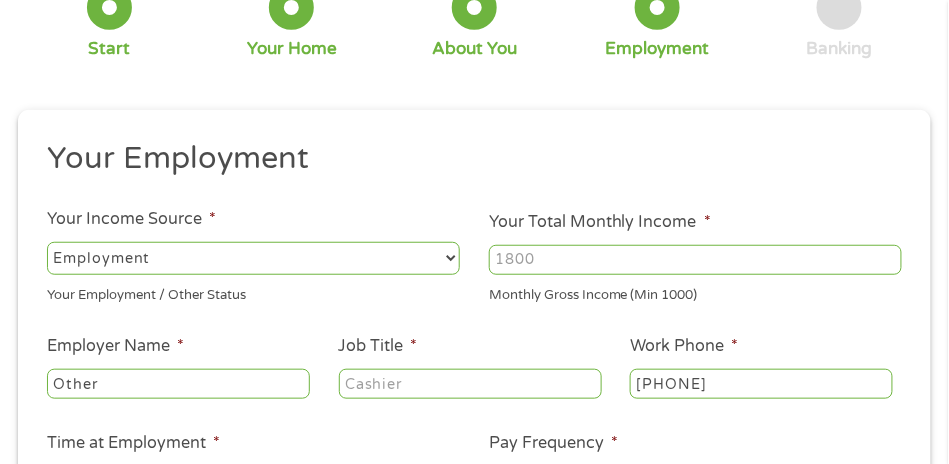 select on "selfEmployed" 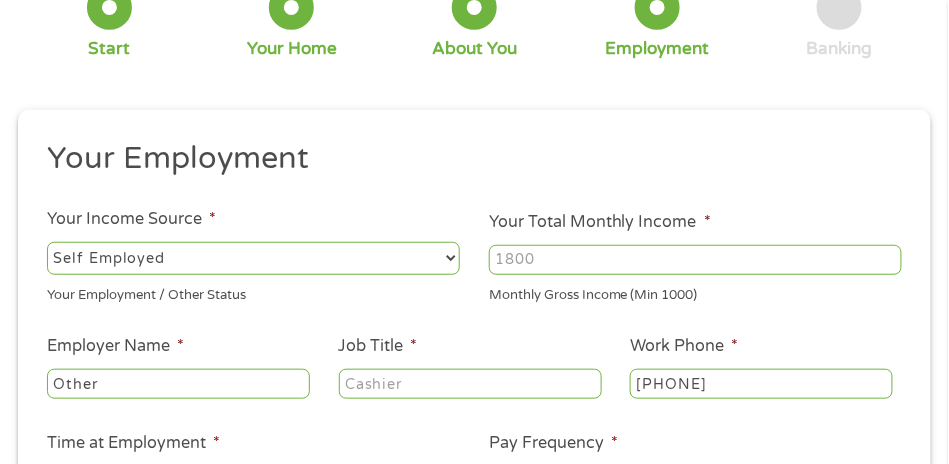 click on "--- Choose one --- Employment Self Employed Benefits" at bounding box center [253, 258] 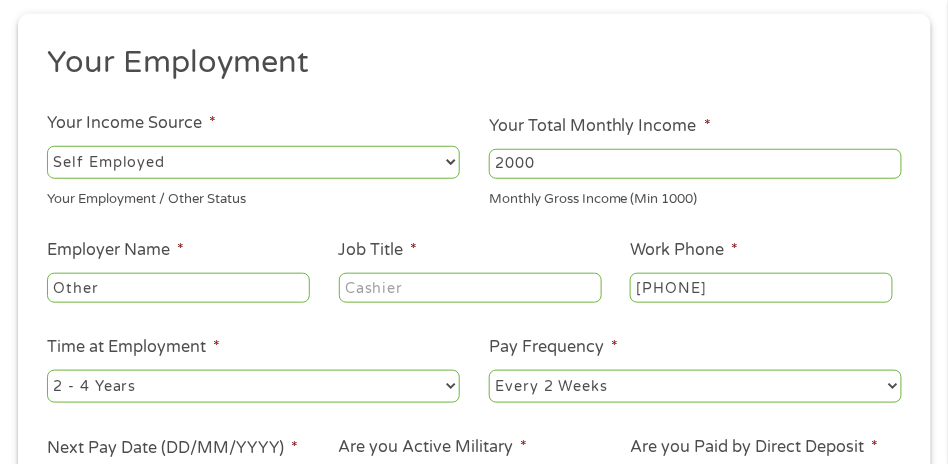 scroll, scrollTop: 264, scrollLeft: 0, axis: vertical 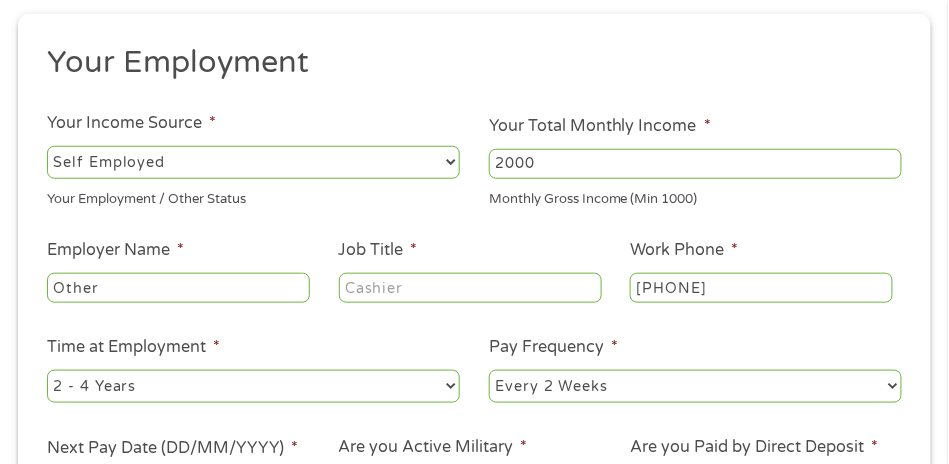 type on "2000" 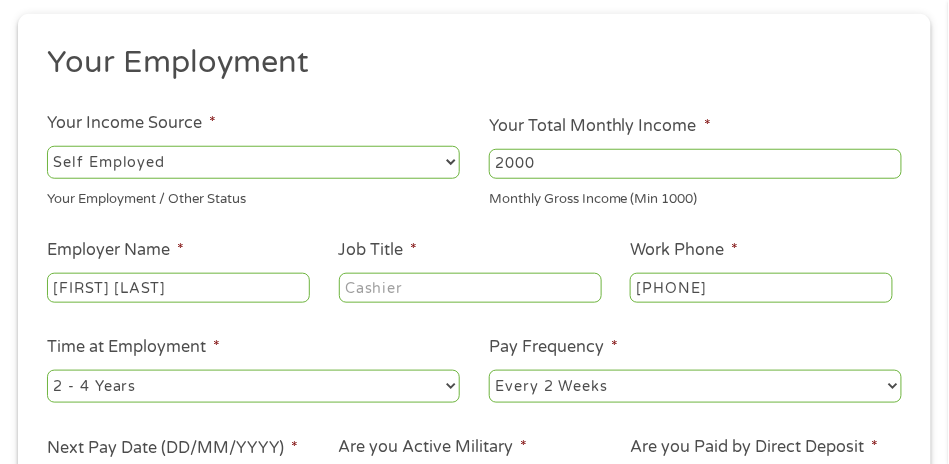 type on "[FIRST] [LAST]" 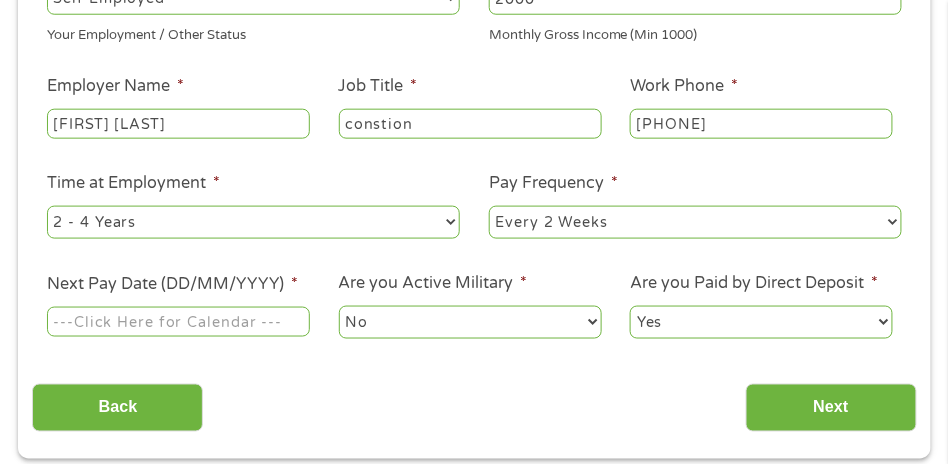 scroll, scrollTop: 433, scrollLeft: 0, axis: vertical 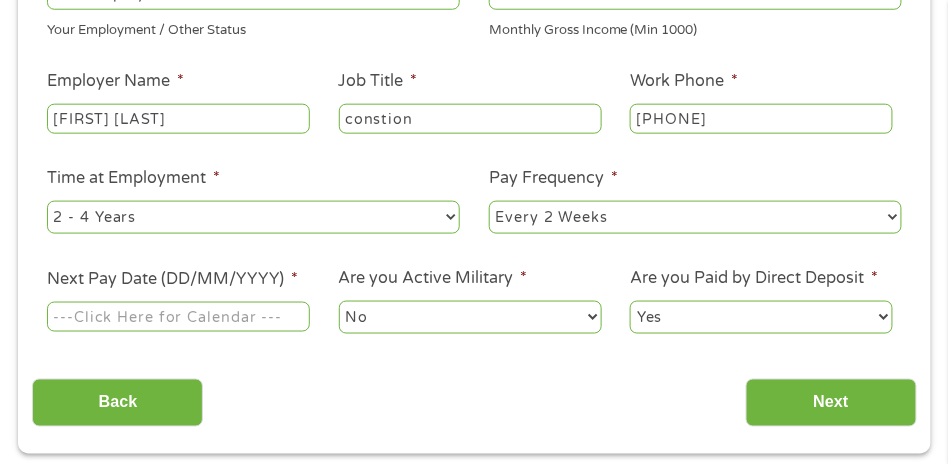 type on "constion" 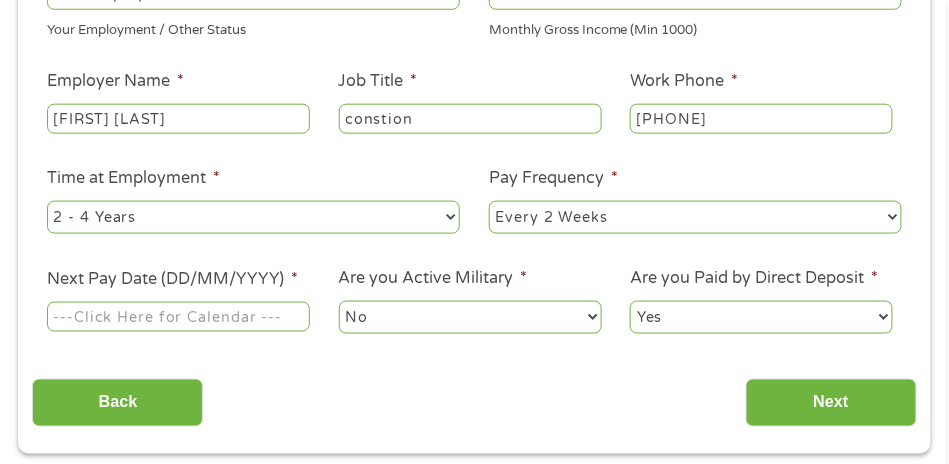click on "--- Choose one --- Every 2 Weeks Every Week Monthly Semi-Monthly" at bounding box center [695, 217] 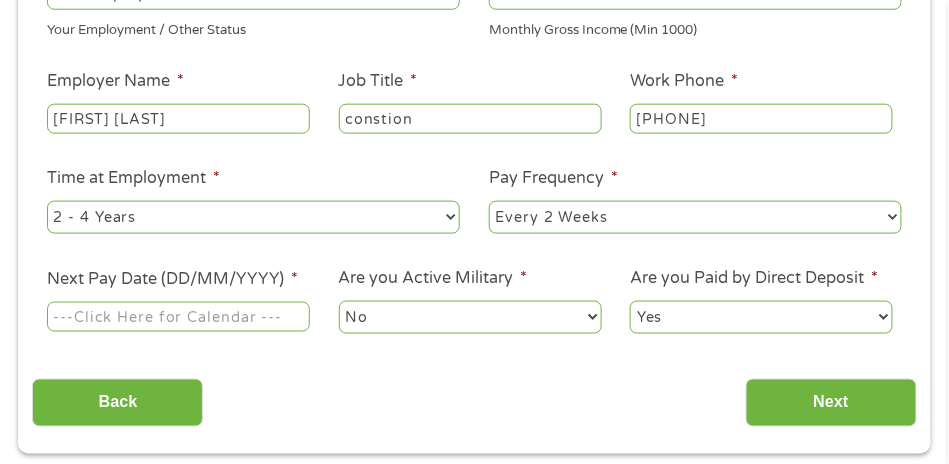 select on "monthly" 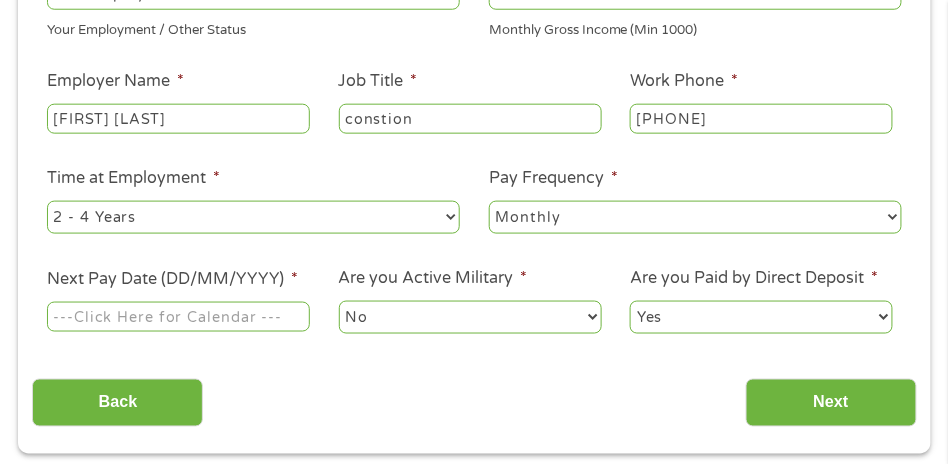 click on "--- Choose one --- Every 2 Weeks Every Week Monthly Semi-Monthly" at bounding box center (695, 217) 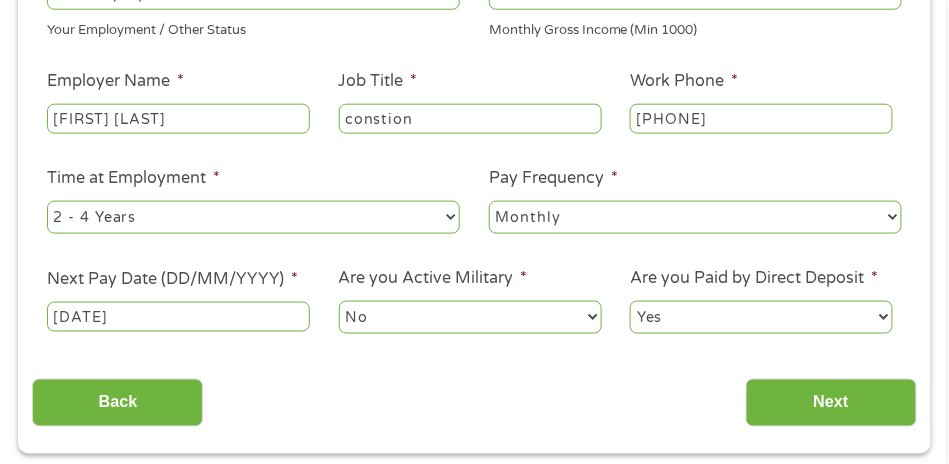 click on "No Yes" at bounding box center [470, 317] 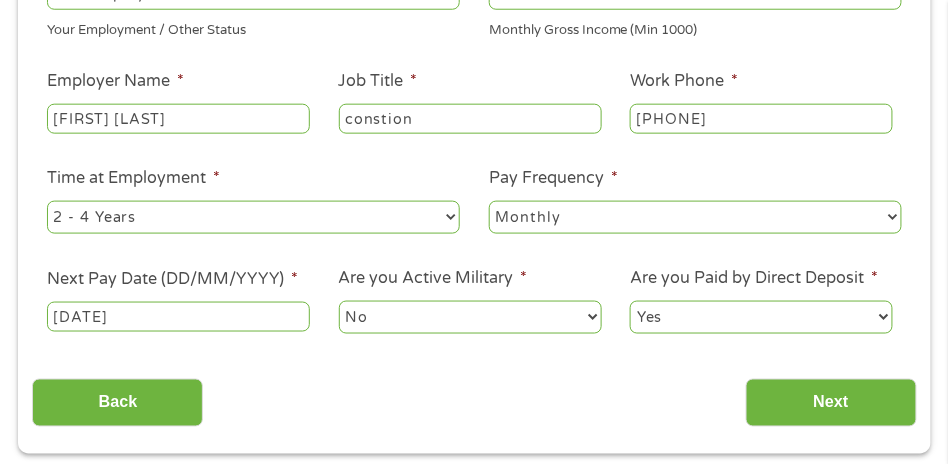 select on "1" 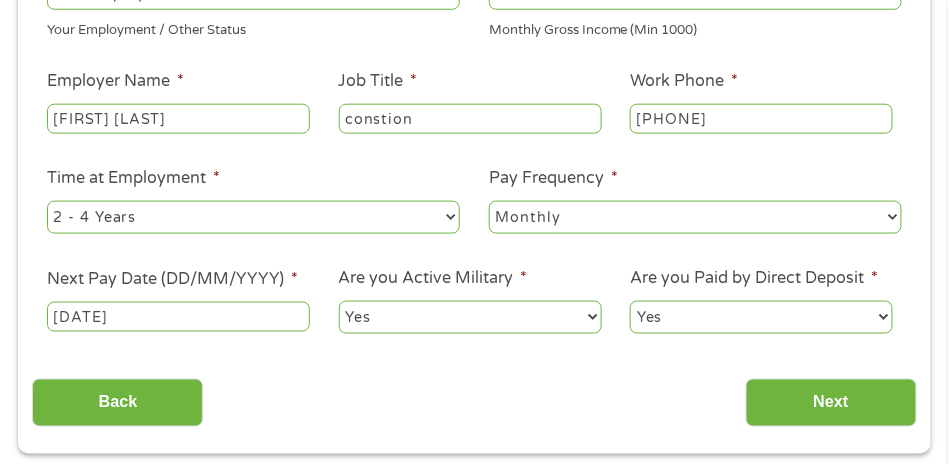 click on "No Yes" at bounding box center (470, 317) 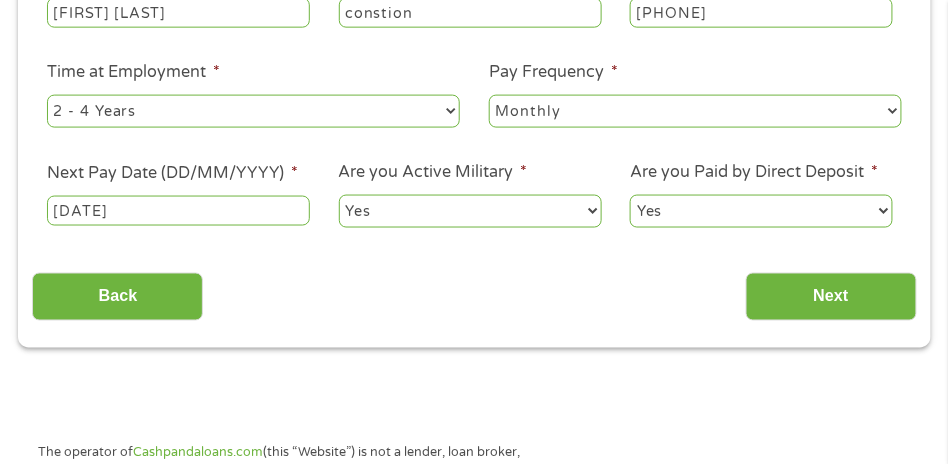 scroll, scrollTop: 545, scrollLeft: 0, axis: vertical 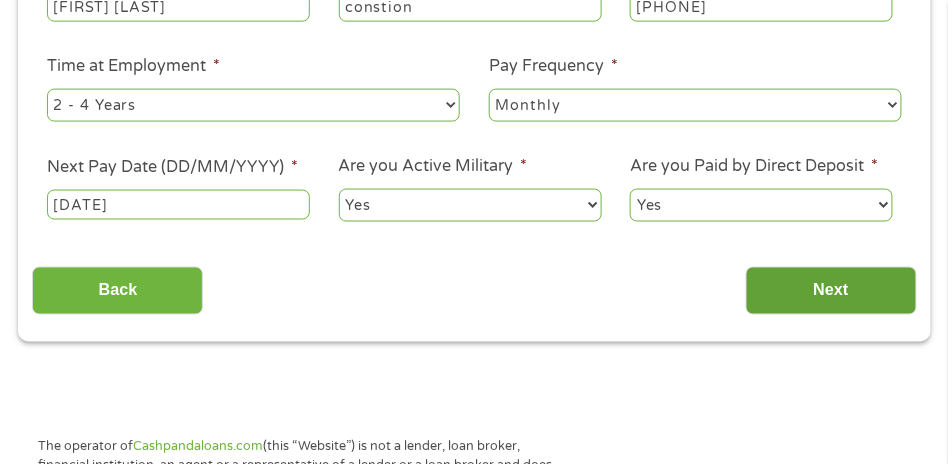 click on "Next" at bounding box center (831, 291) 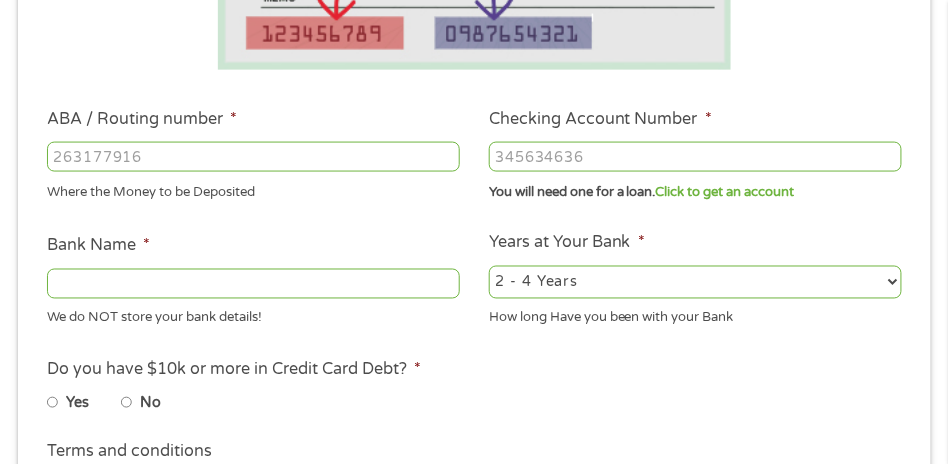 scroll, scrollTop: 8, scrollLeft: 8, axis: both 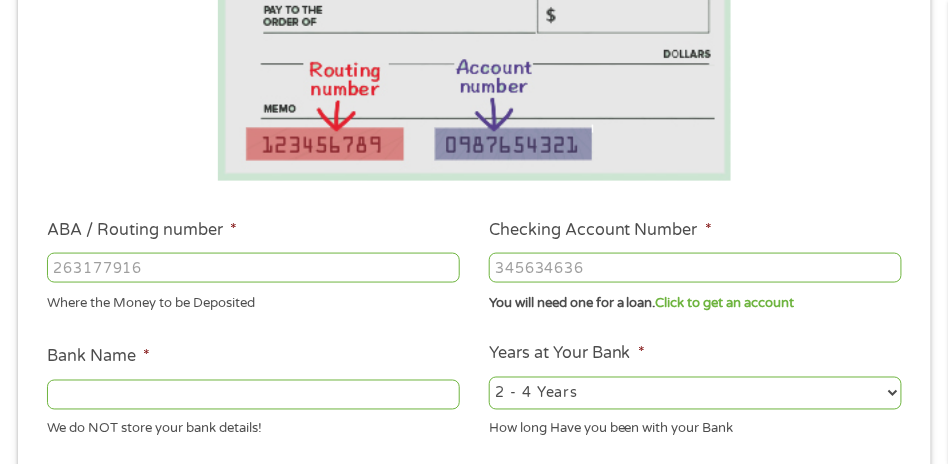 click on "ABA / Routing number *" at bounding box center (253, 268) 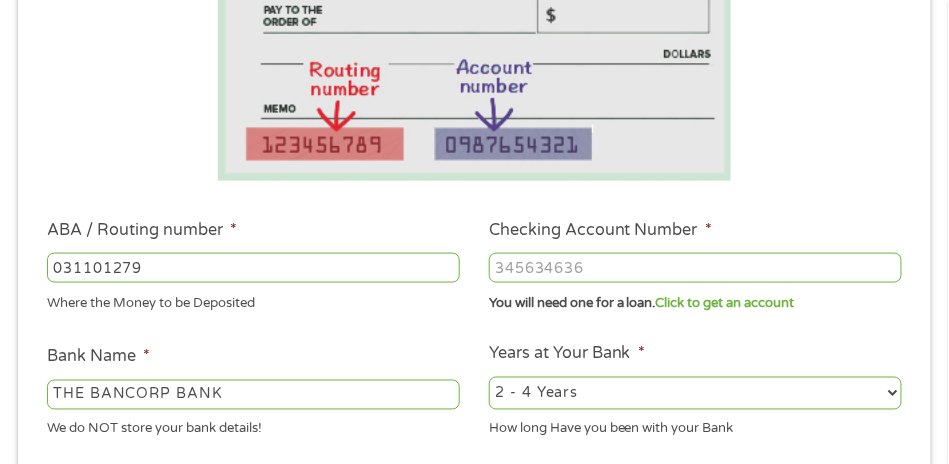 type on "031101279" 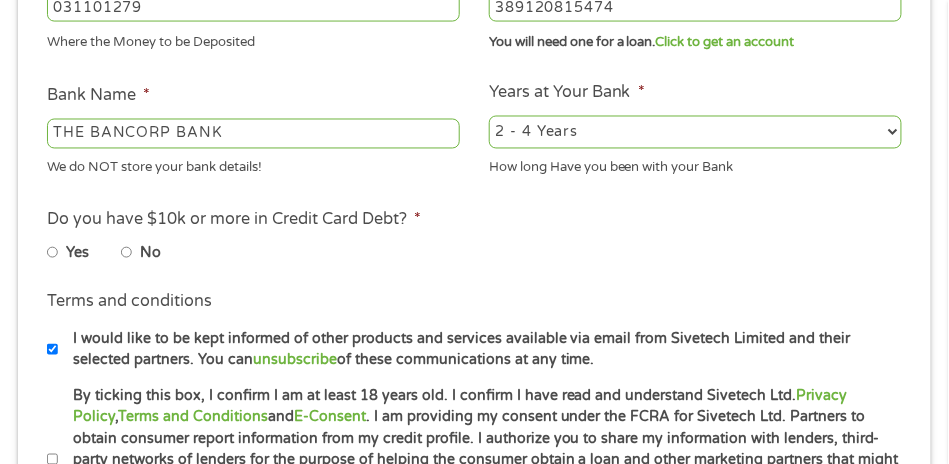 scroll, scrollTop: 700, scrollLeft: 0, axis: vertical 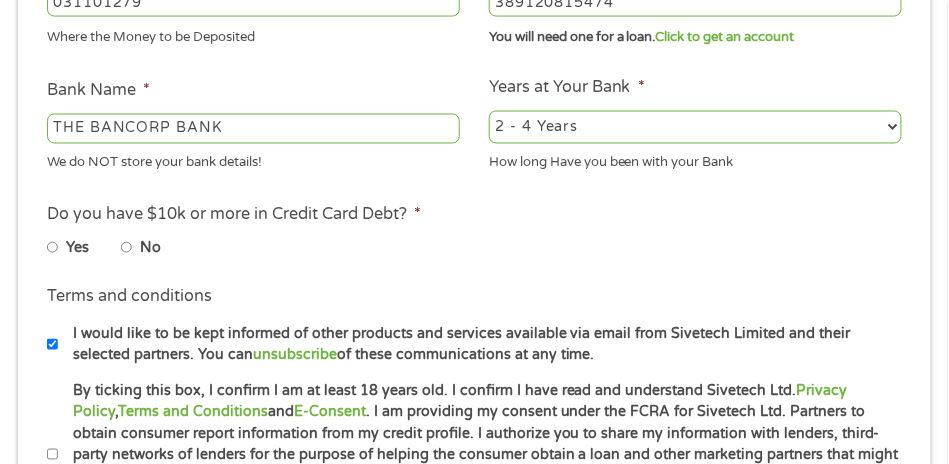 type on "389120815474" 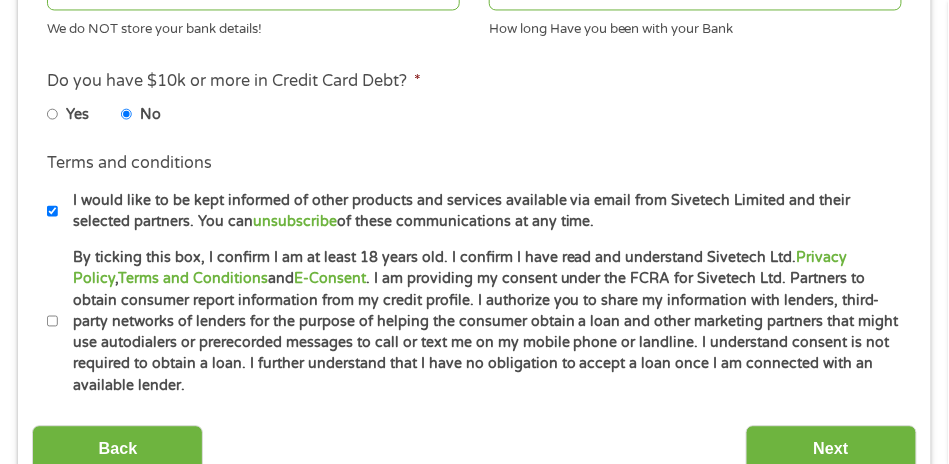 scroll, scrollTop: 835, scrollLeft: 0, axis: vertical 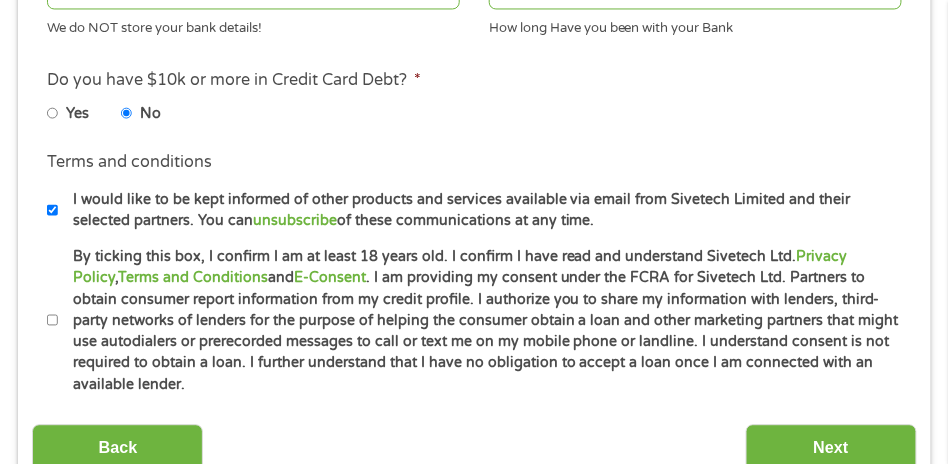 click on "I would like to be kept informed of other products and services available via email from Sivetech Limited and their selected partners. You can unsubscribe of these communications at any time." at bounding box center (484, 210) 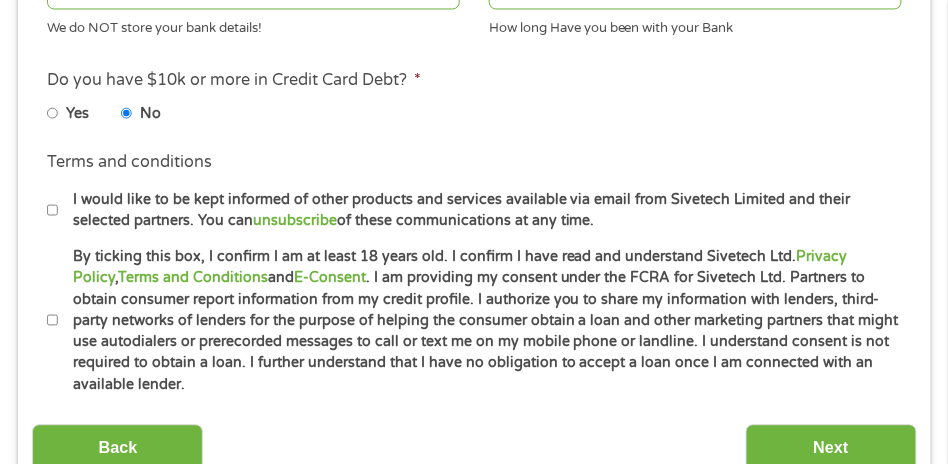 click on "I would like to be kept informed of other products and services available via email from Sivetech Limited and their selected partners. You can unsubscribe of these communications at any time." at bounding box center [484, 210] 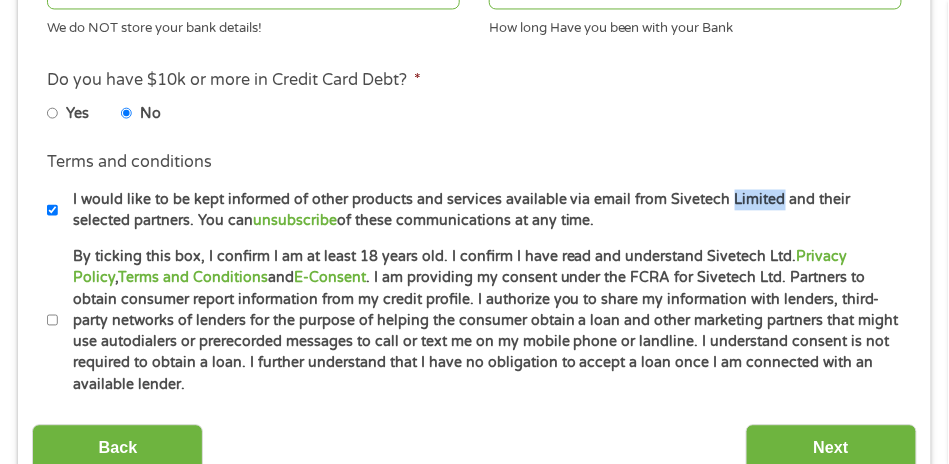 click on "I would like to be kept informed of other products and services available via email from Sivetech Limited and their selected partners. You can unsubscribe of these communications at any time." at bounding box center (484, 210) 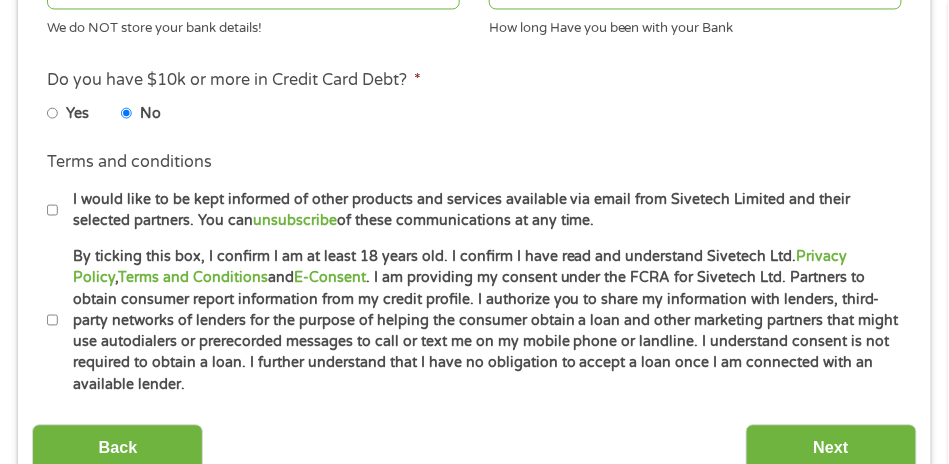 click on "I would like to be kept informed of other products and services available via email from Sivetech Limited and their selected partners. You can unsubscribe of these communications at any time." at bounding box center [53, 210] 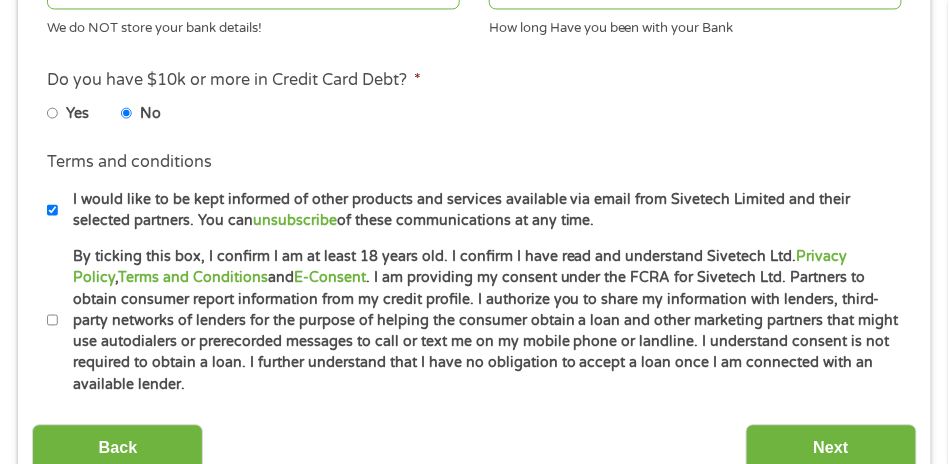 click on "By ticking this box, I confirm I am at least 18 years old. I confirm I have read and understand Sivetech Ltd.  Privacy Policy ,  Terms and Conditions  and  E-Consent . I am providing my consent under the FCRA for Sivetech Ltd. Partners to obtain consumer report information from my credit profile. I authorize you to share my information with lenders, third-party networks of lenders for the purpose of helping the consumer obtain a loan and other marketing partners that might use autodialers or prerecorded messages to call or text me on my mobile phone or landline. I understand consent is not required to obtain a loan. I further understand that I have no obligation to accept a loan once I am connected with an available lender." at bounding box center [53, 320] 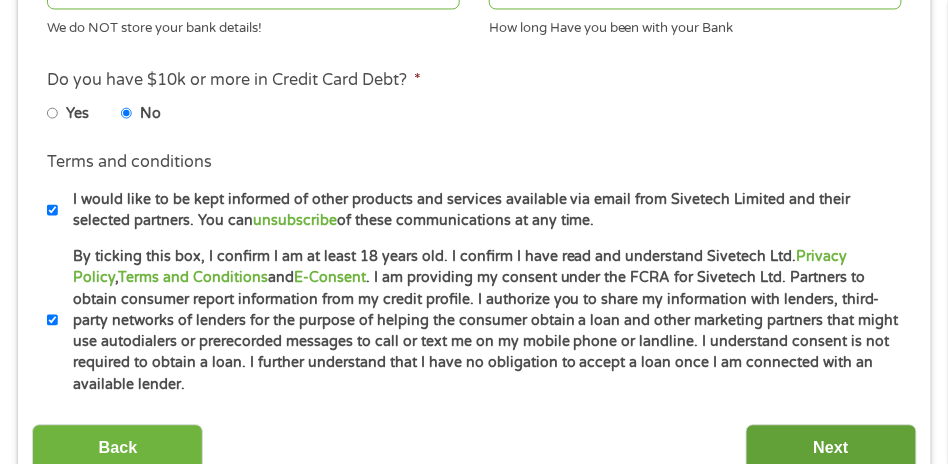 click on "Next" at bounding box center [831, 448] 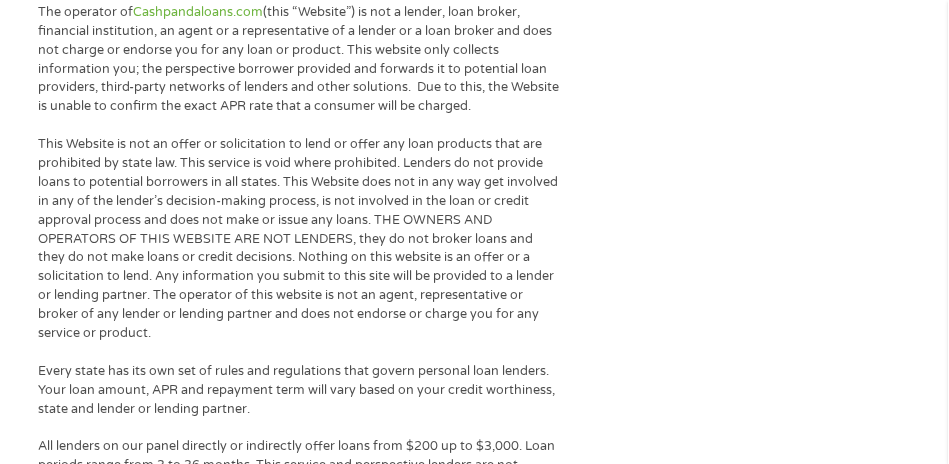 scroll, scrollTop: 8, scrollLeft: 8, axis: both 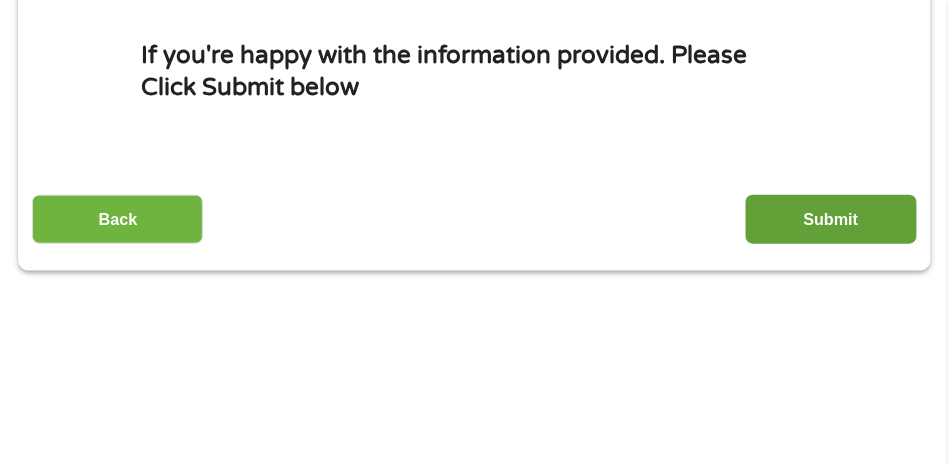 click on "Submit" at bounding box center (831, 219) 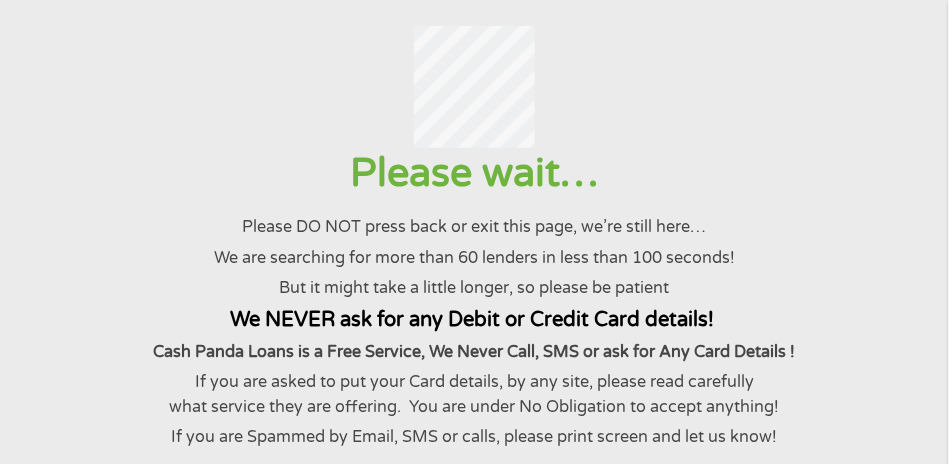 scroll, scrollTop: 0, scrollLeft: 0, axis: both 